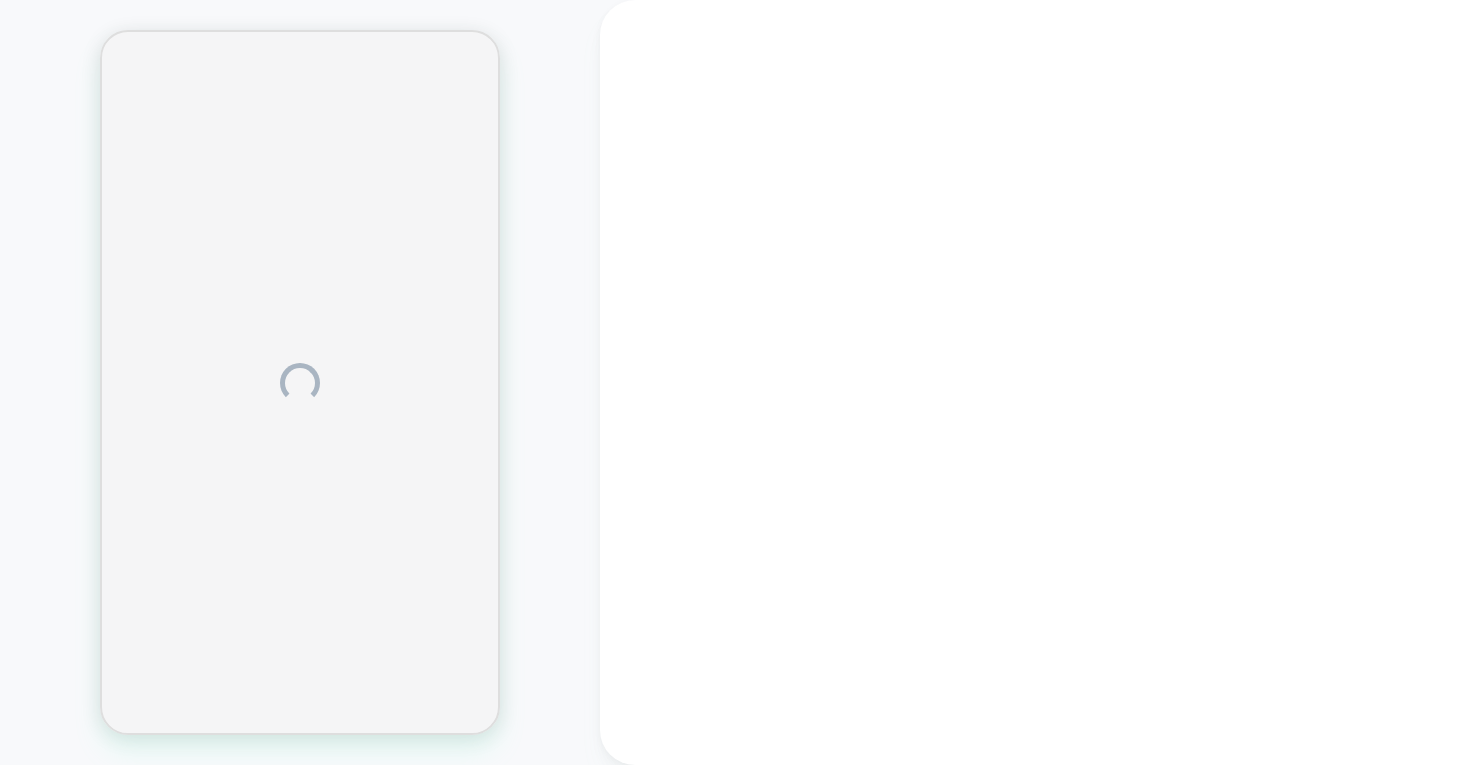 scroll, scrollTop: 0, scrollLeft: 0, axis: both 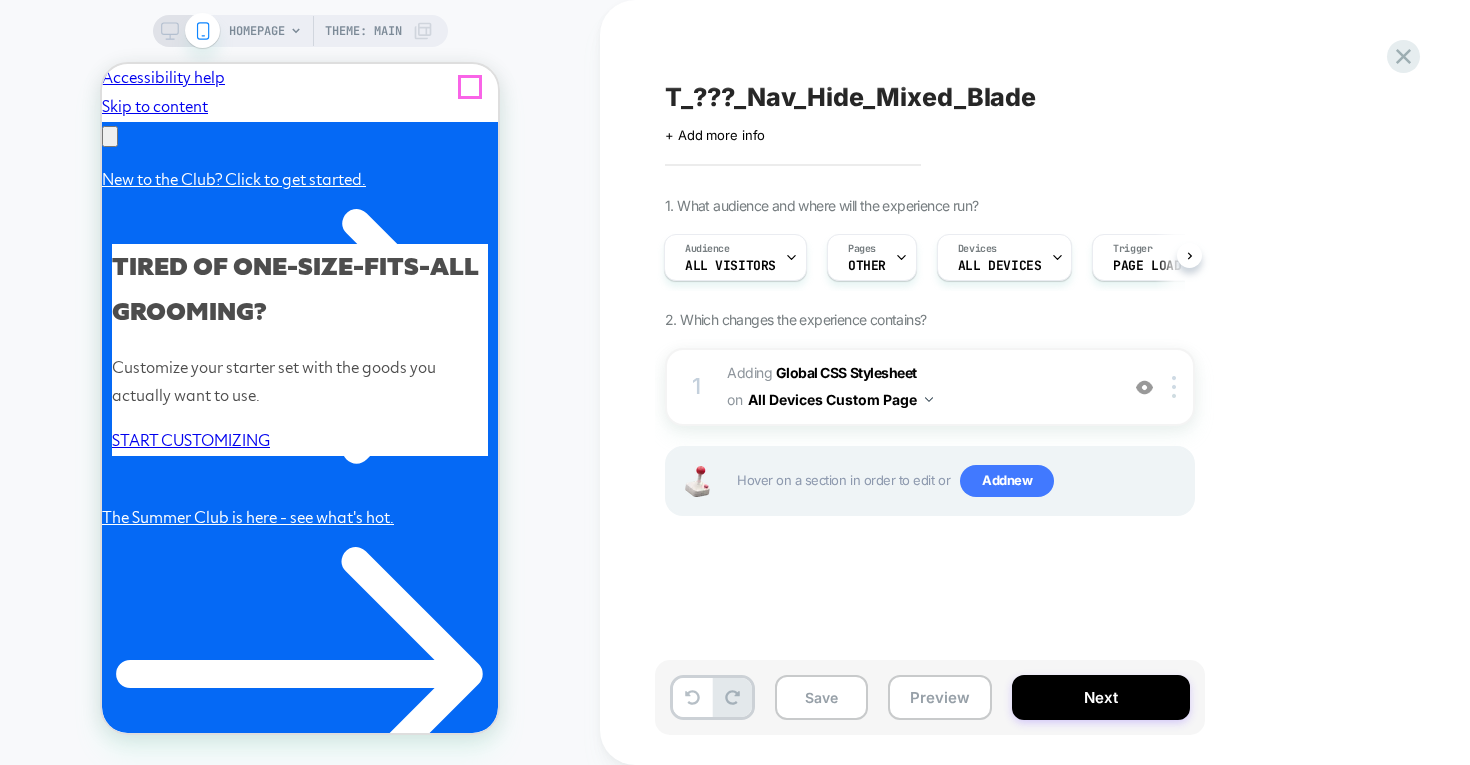 click at bounding box center (110, 49698) 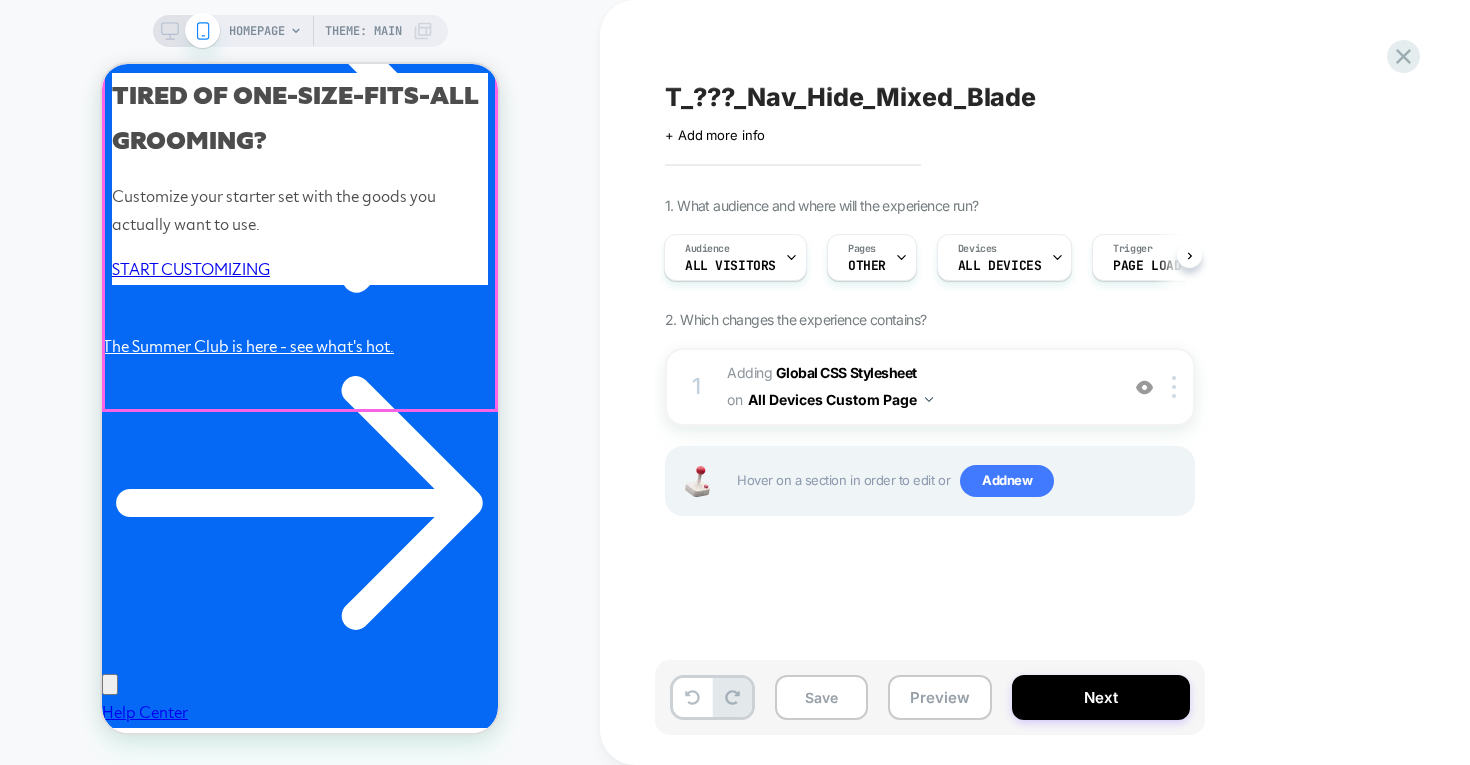 scroll, scrollTop: 0, scrollLeft: 0, axis: both 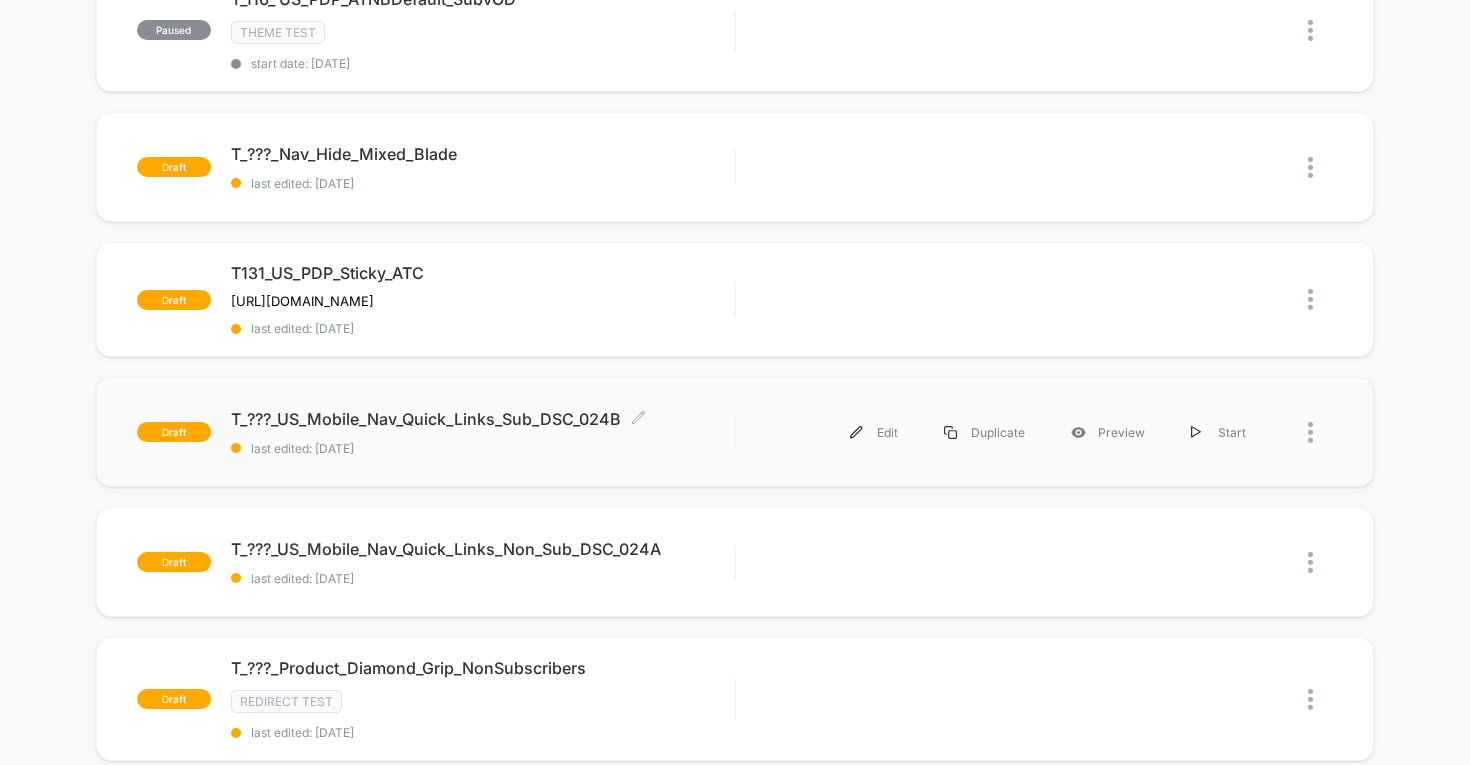 click on "T_???_US_Mobile_Nav_Quick_Links_Sub_DSC_024B Click to edit experience details" at bounding box center (483, 419) 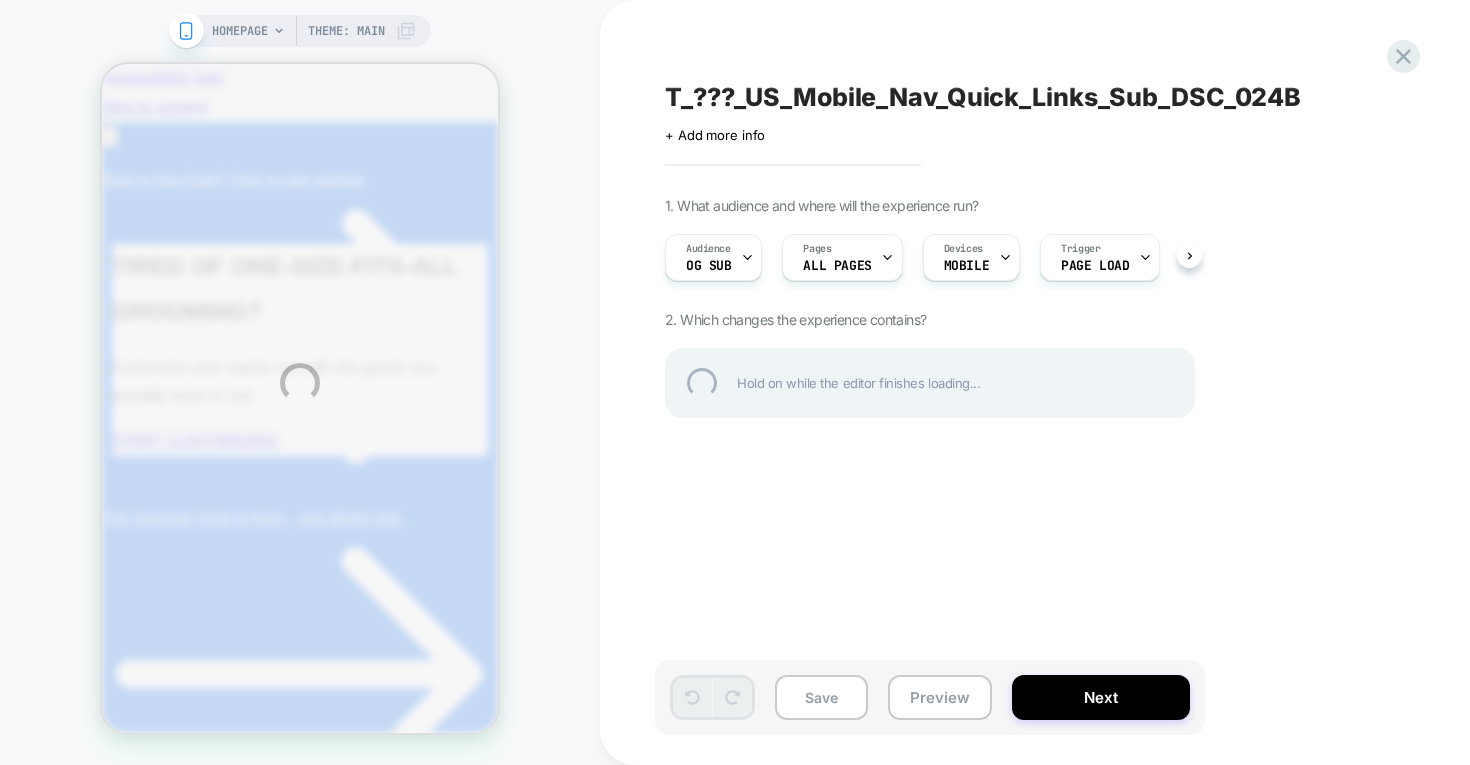 scroll, scrollTop: 0, scrollLeft: 0, axis: both 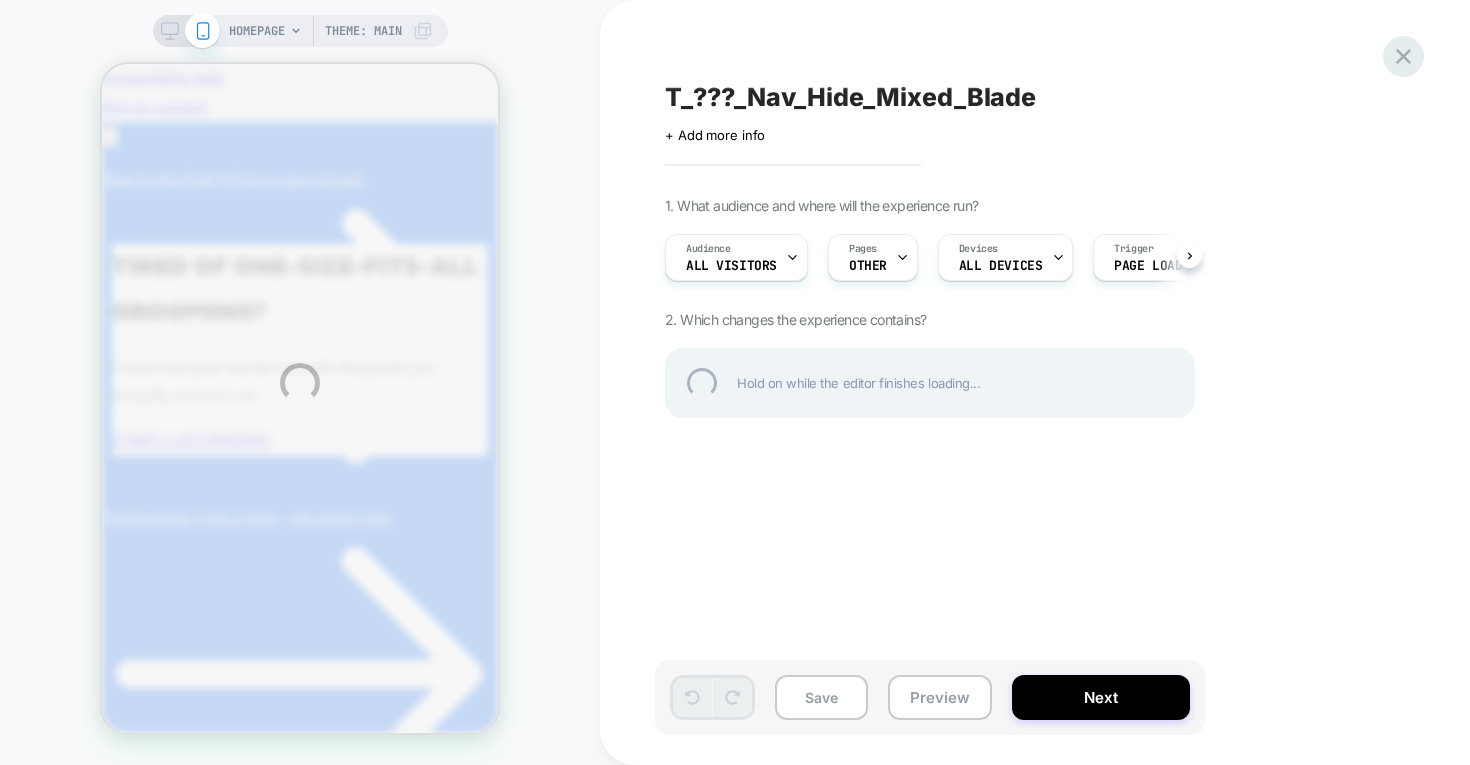 click at bounding box center [1403, 56] 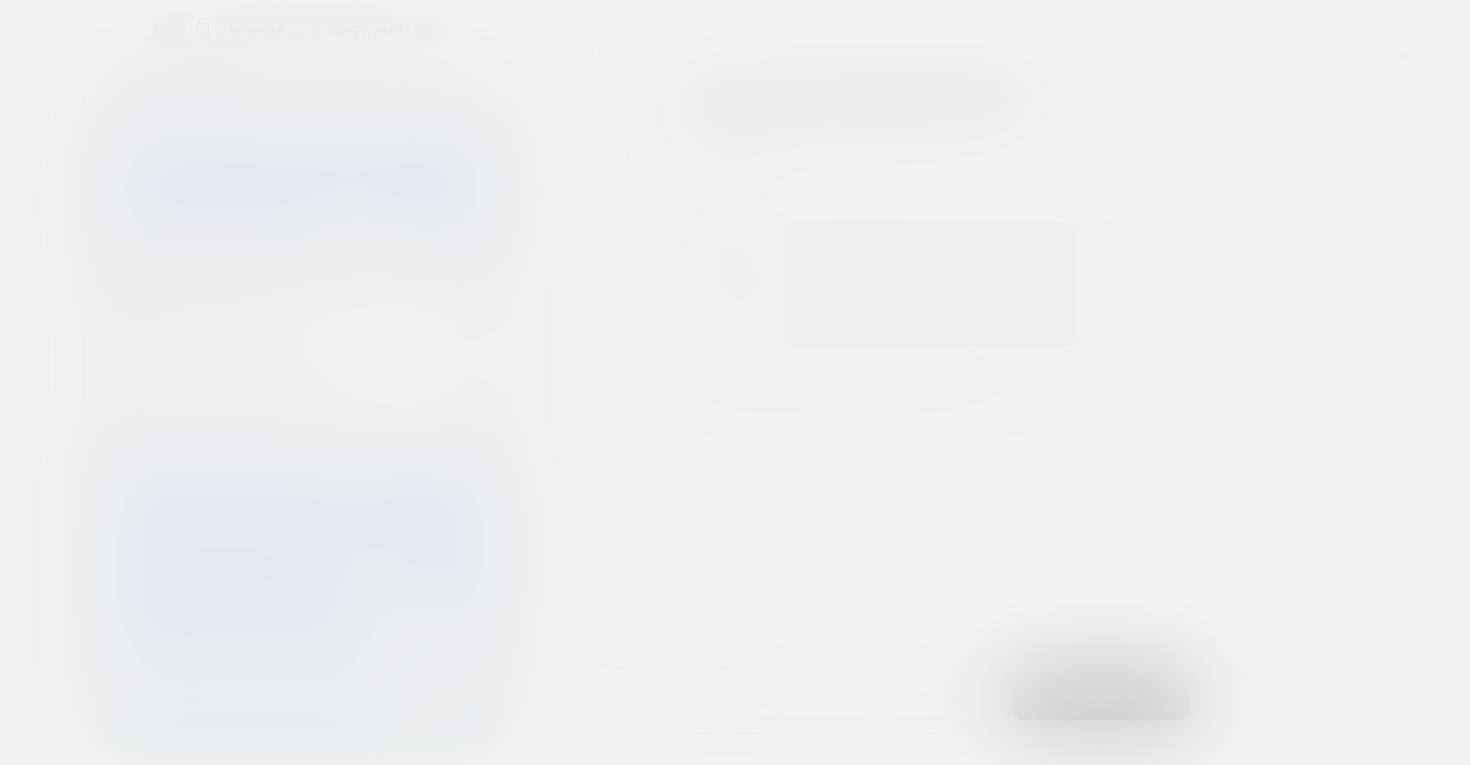 scroll, scrollTop: 0, scrollLeft: 0, axis: both 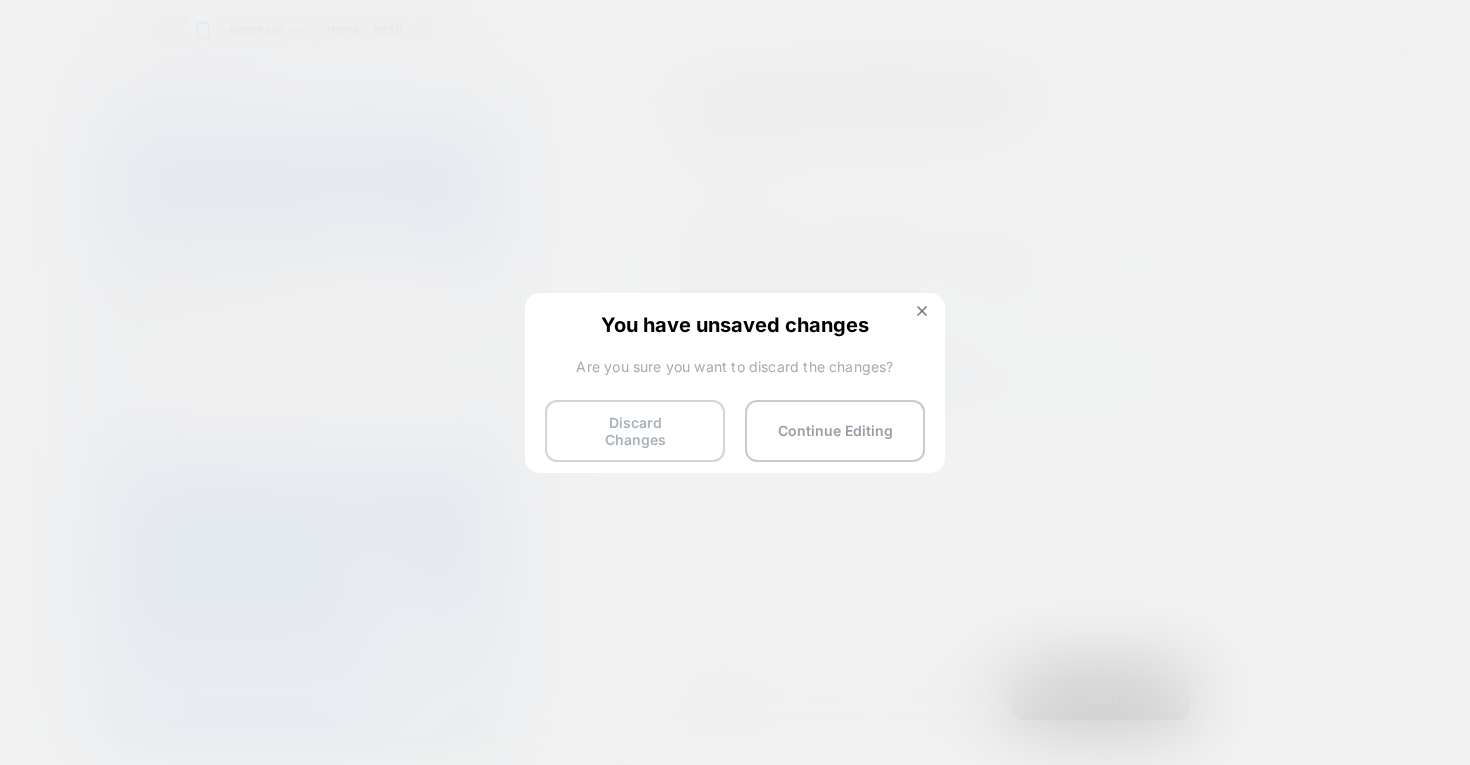 click on "Discard Changes" at bounding box center [635, 431] 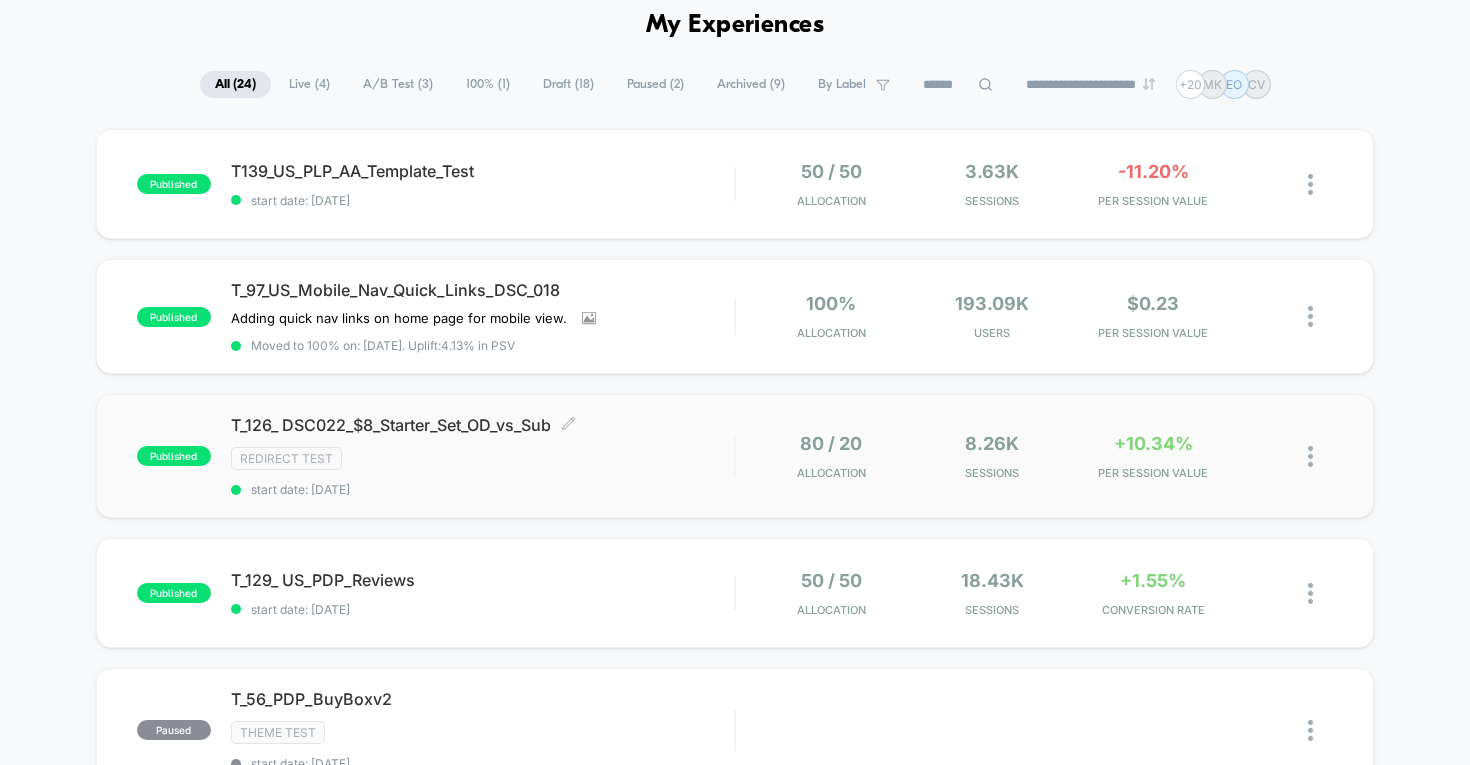 scroll, scrollTop: 90, scrollLeft: 0, axis: vertical 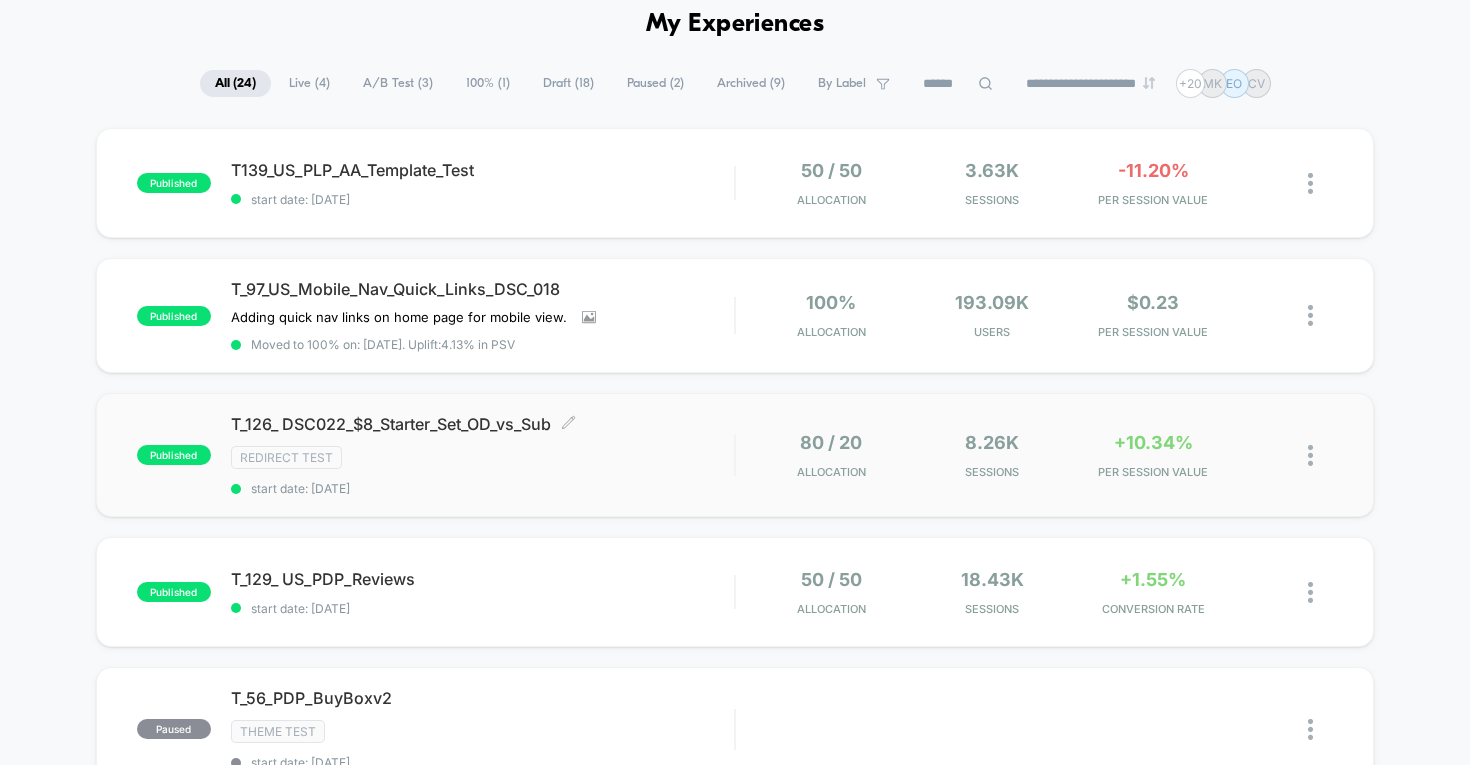 click on "T_126_ DSC022_$8_Starter_Set_OD_vs_Sub Click to edit experience details Click to edit experience details Redirect Test start date: 7/15/2025" at bounding box center [483, 455] 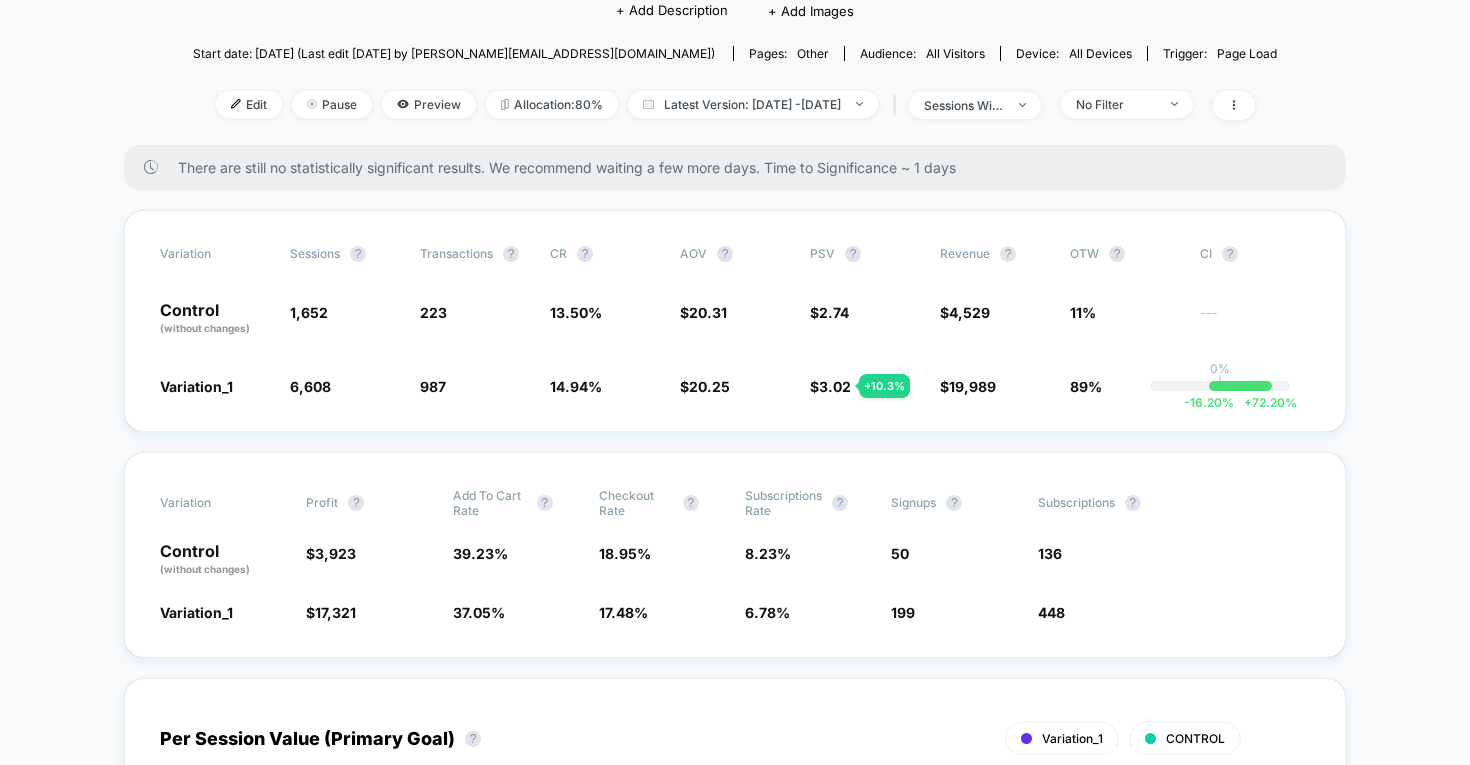 scroll, scrollTop: 233, scrollLeft: 0, axis: vertical 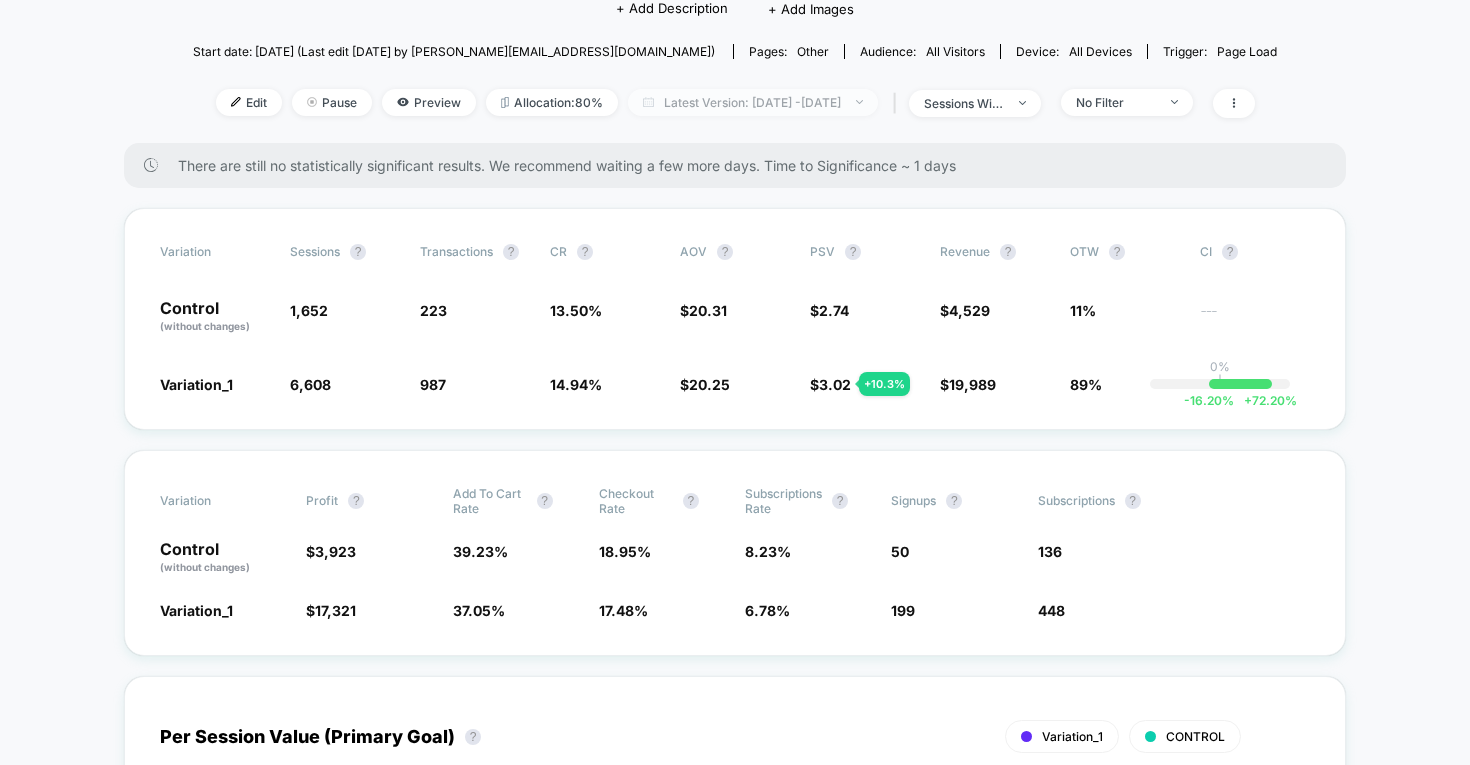 click on "Latest Version:     Jul 15, 2025    -    Jul 25, 2025" at bounding box center (753, 102) 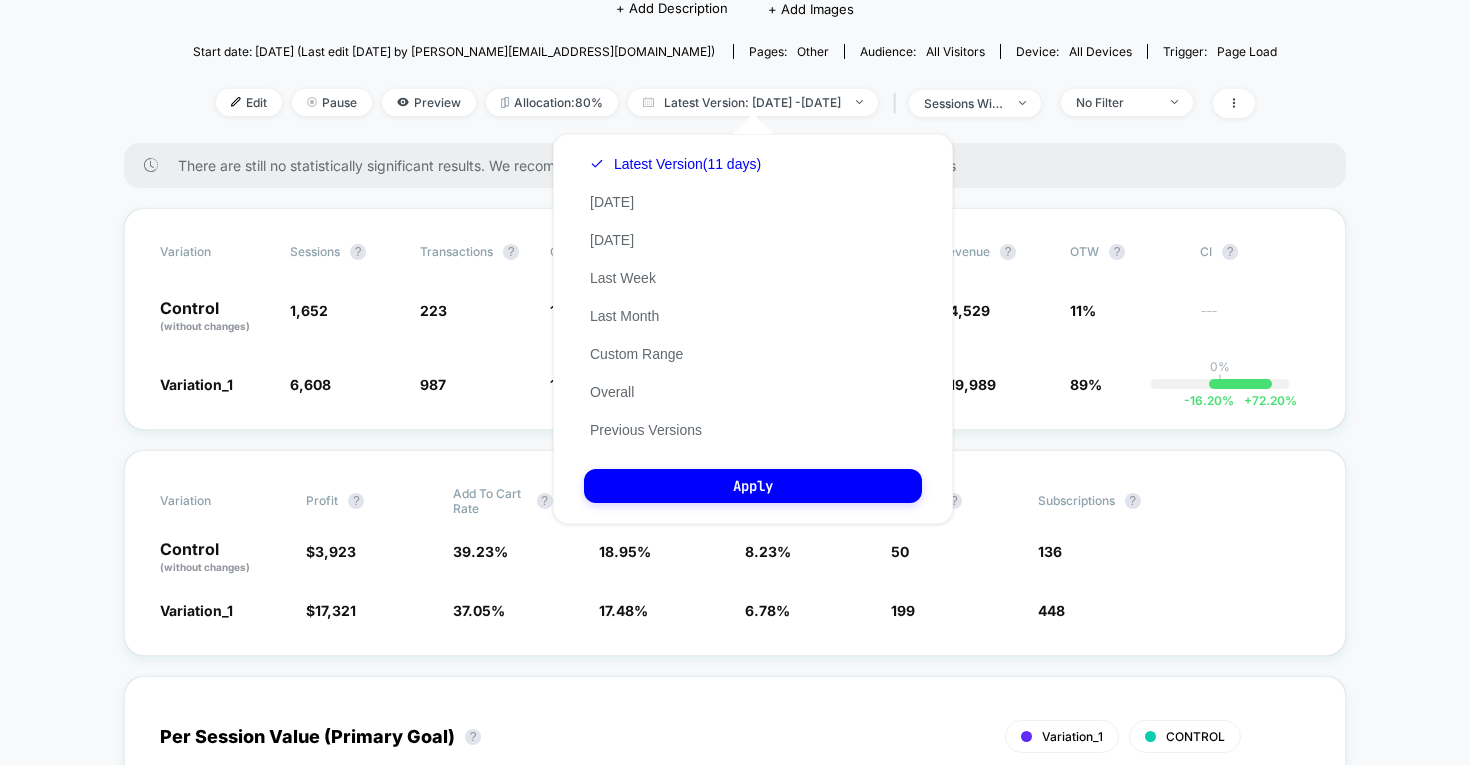 click on "There are still no statistically significant results. We recommend waiting a few more days . Time to Significance ~ 1 days" at bounding box center [735, 165] 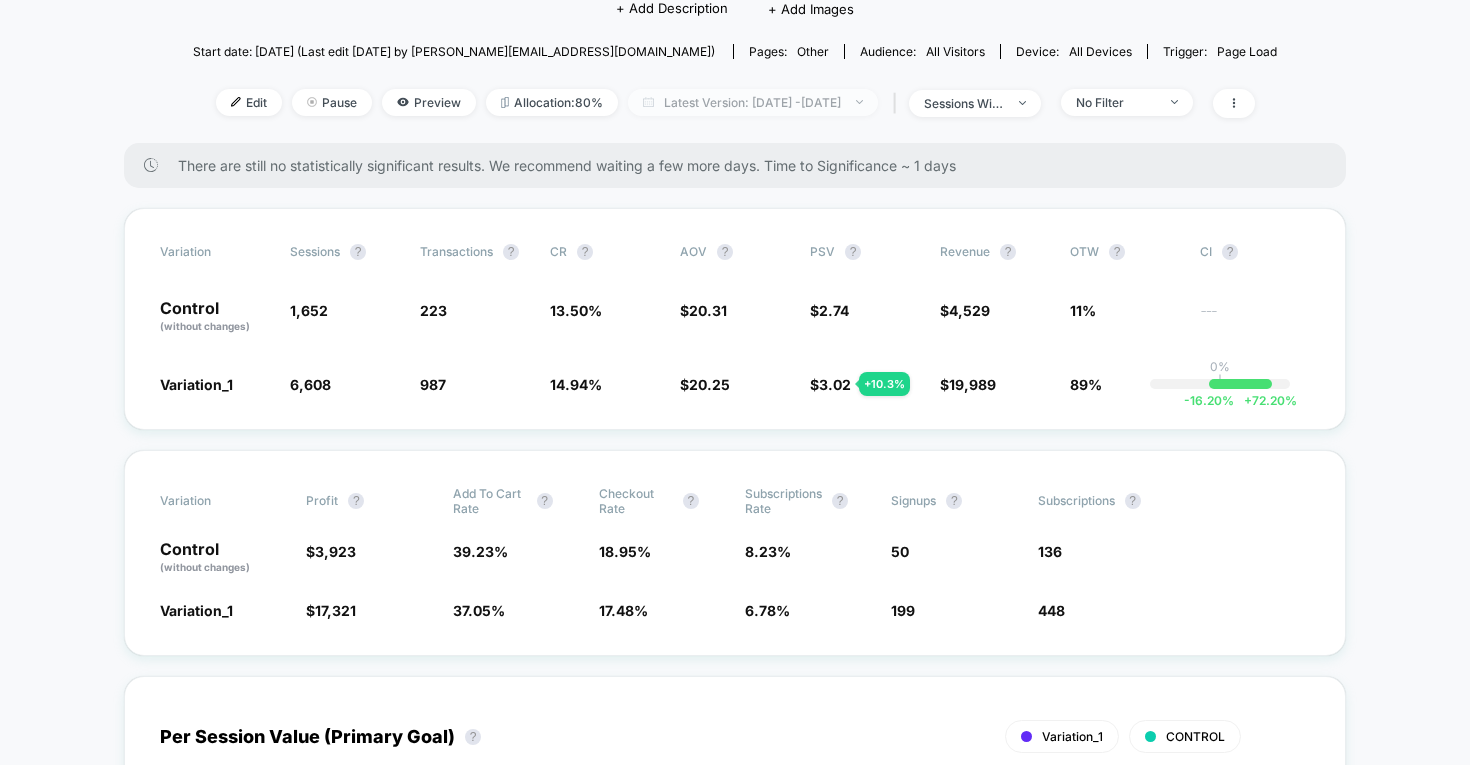 click on "Latest Version:     Jul 15, 2025    -    Jul 25, 2025" at bounding box center (753, 102) 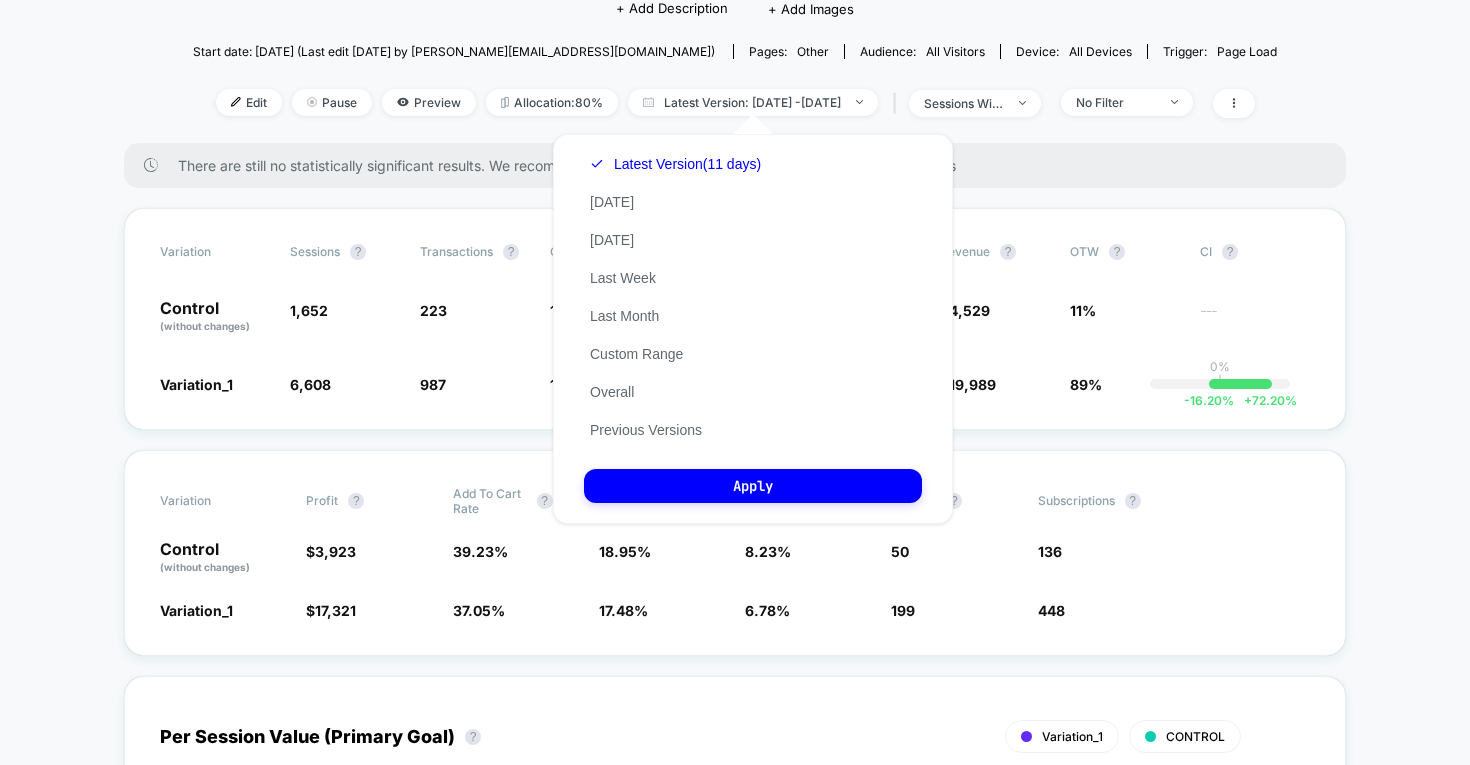 click on "< Back to all live experiences  T_126_ DSC022_$8_Starter_Set_OD_vs_Sub LIVE Redirect Test Click to edit experience details + Add Description + Add Images Start date: 7/15/2025 (Last edit 7/15/2025 by schwolow@structured.agency) Pages: other Audience: All Visitors Device: all devices Trigger: Page Load Edit Pause  Preview Allocation:  80% Latest Version:     Jul 15, 2025    -    Jul 25, 2025 |   sessions with impression   No Filter" at bounding box center (735, 7) 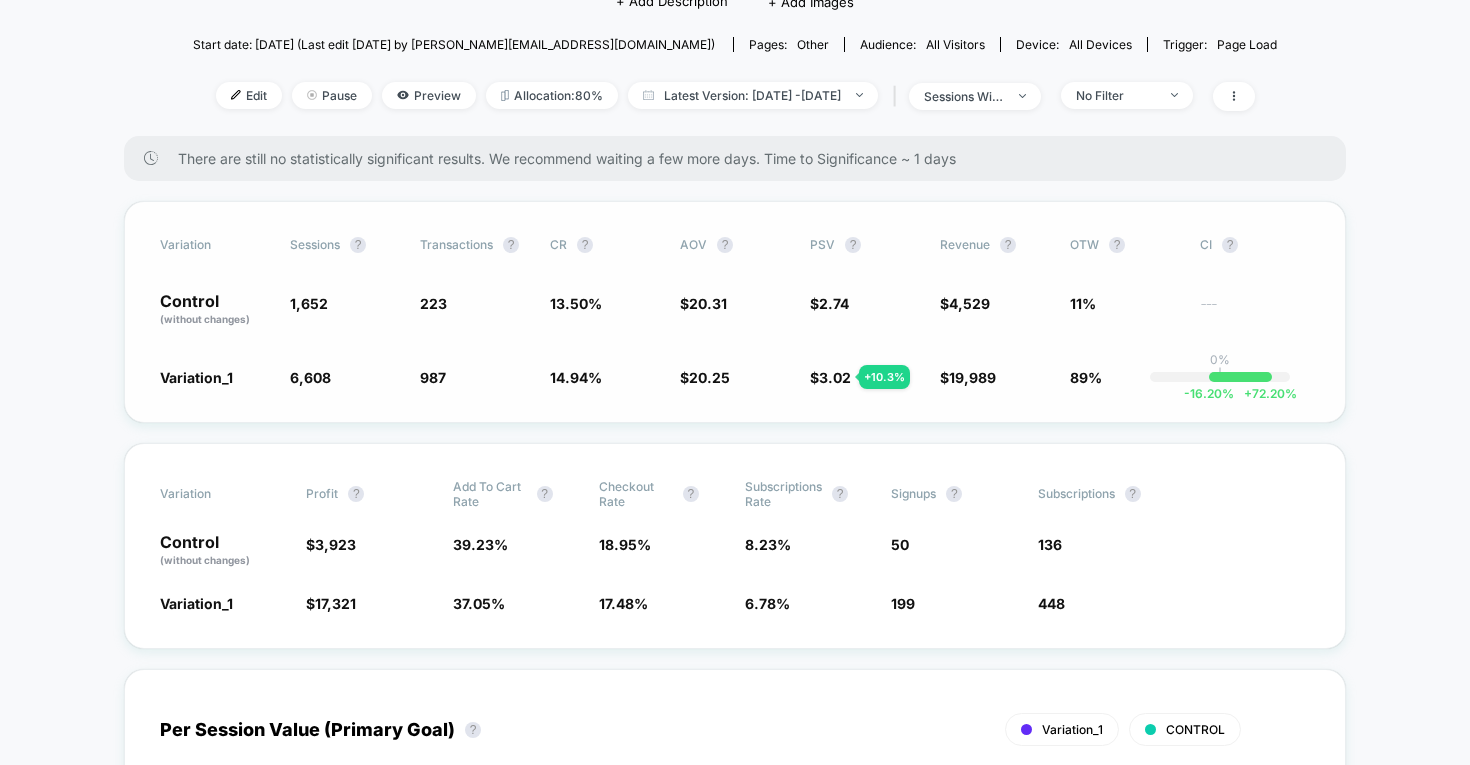 scroll, scrollTop: 255, scrollLeft: 0, axis: vertical 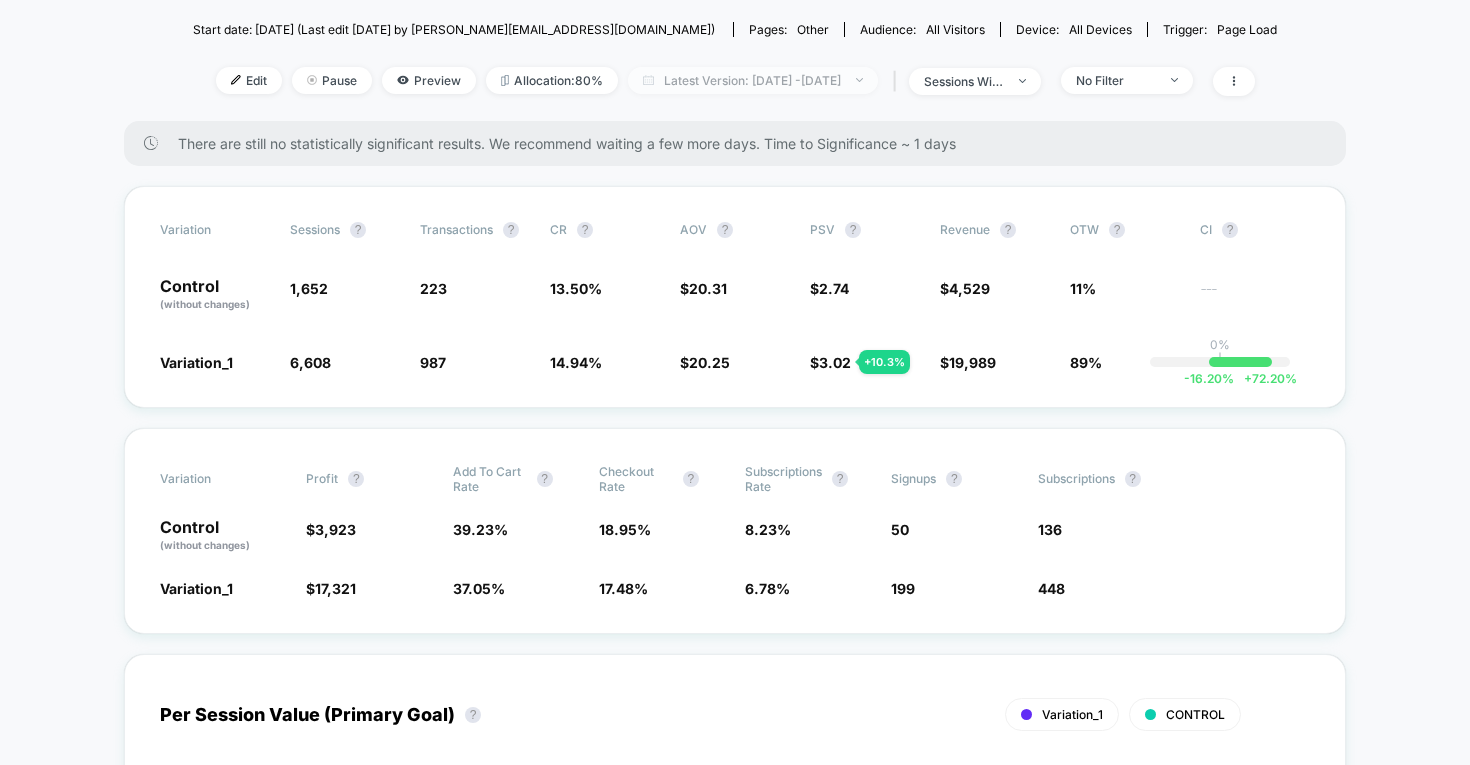 click on "Latest Version:     Jul 15, 2025    -    Jul 25, 2025" at bounding box center [753, 80] 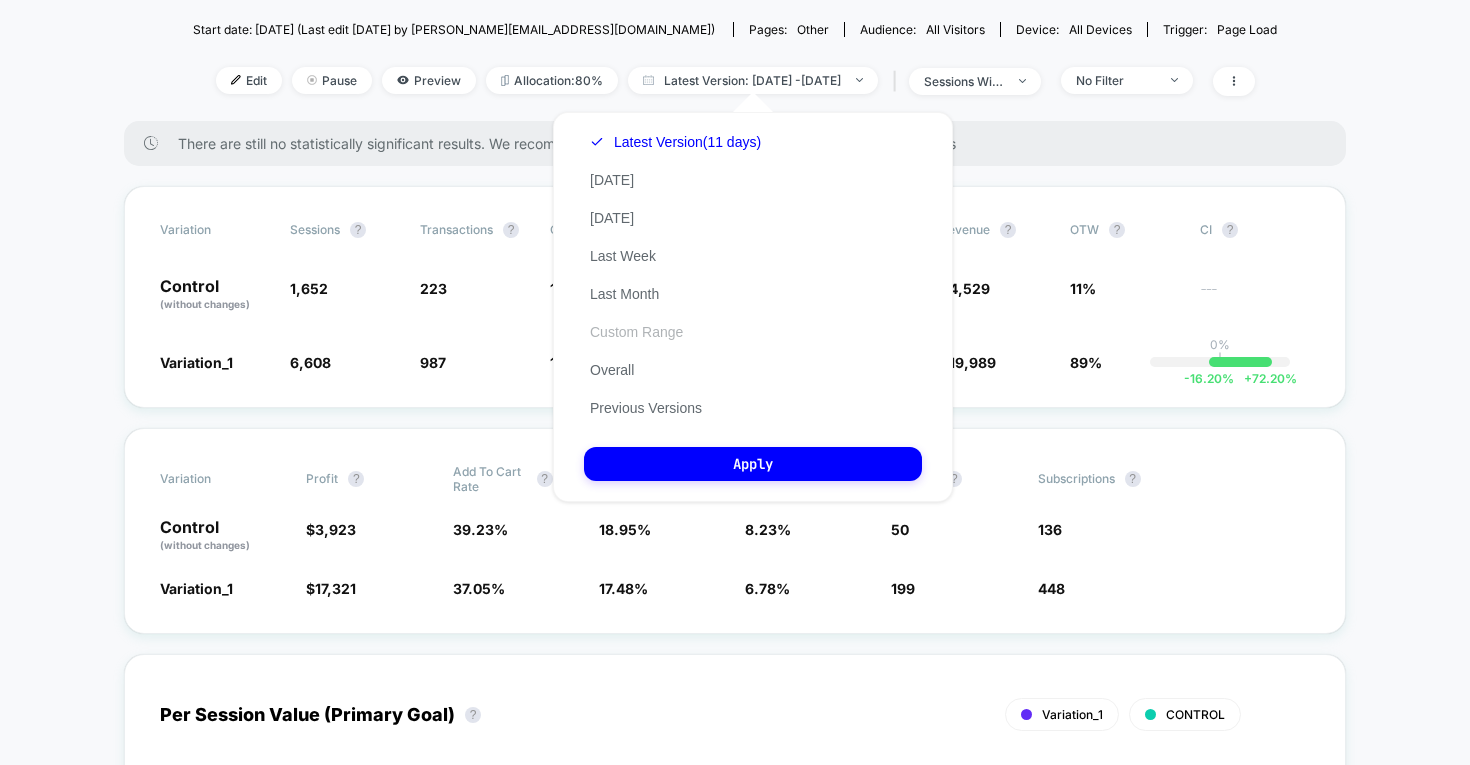 click on "Custom Range" at bounding box center [636, 332] 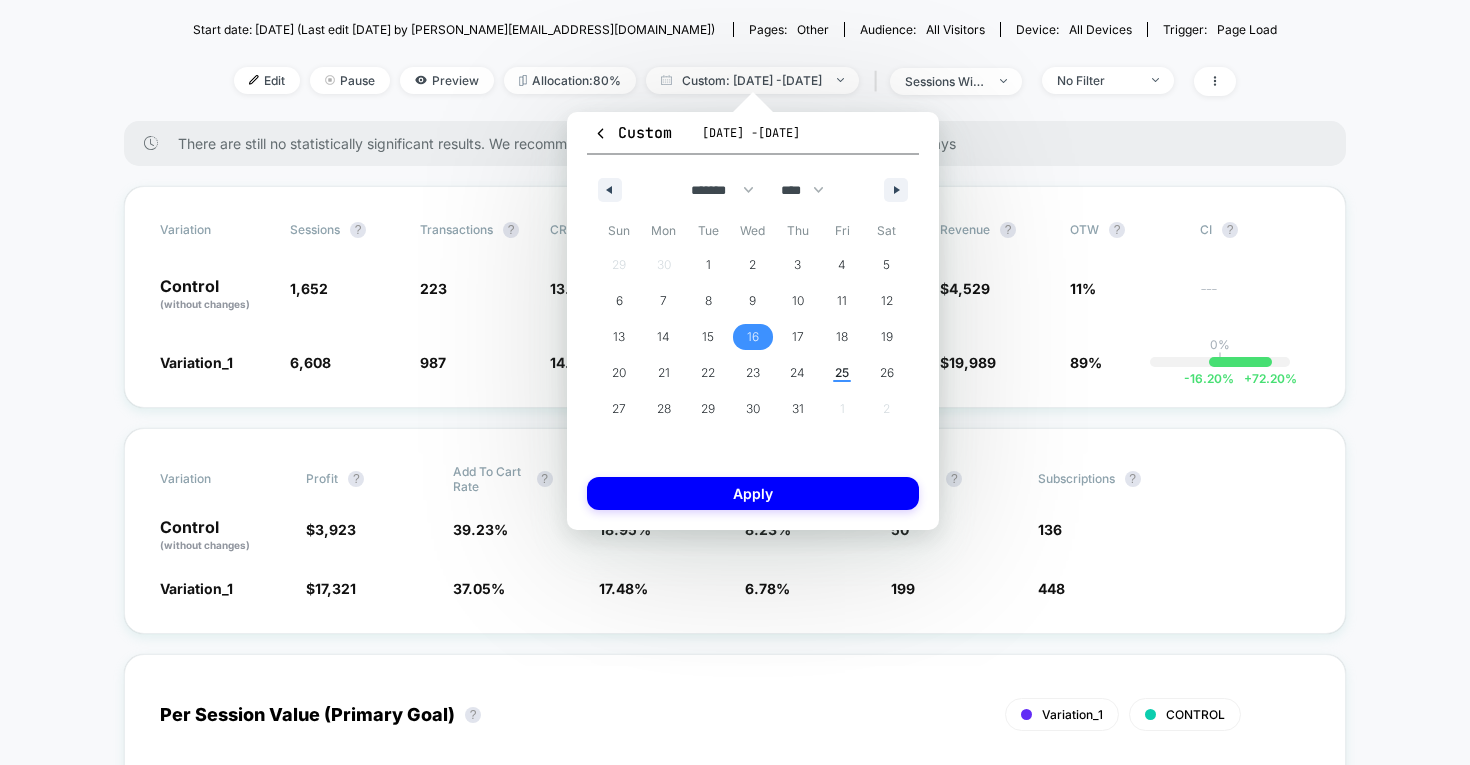 click on "16" at bounding box center (753, 337) 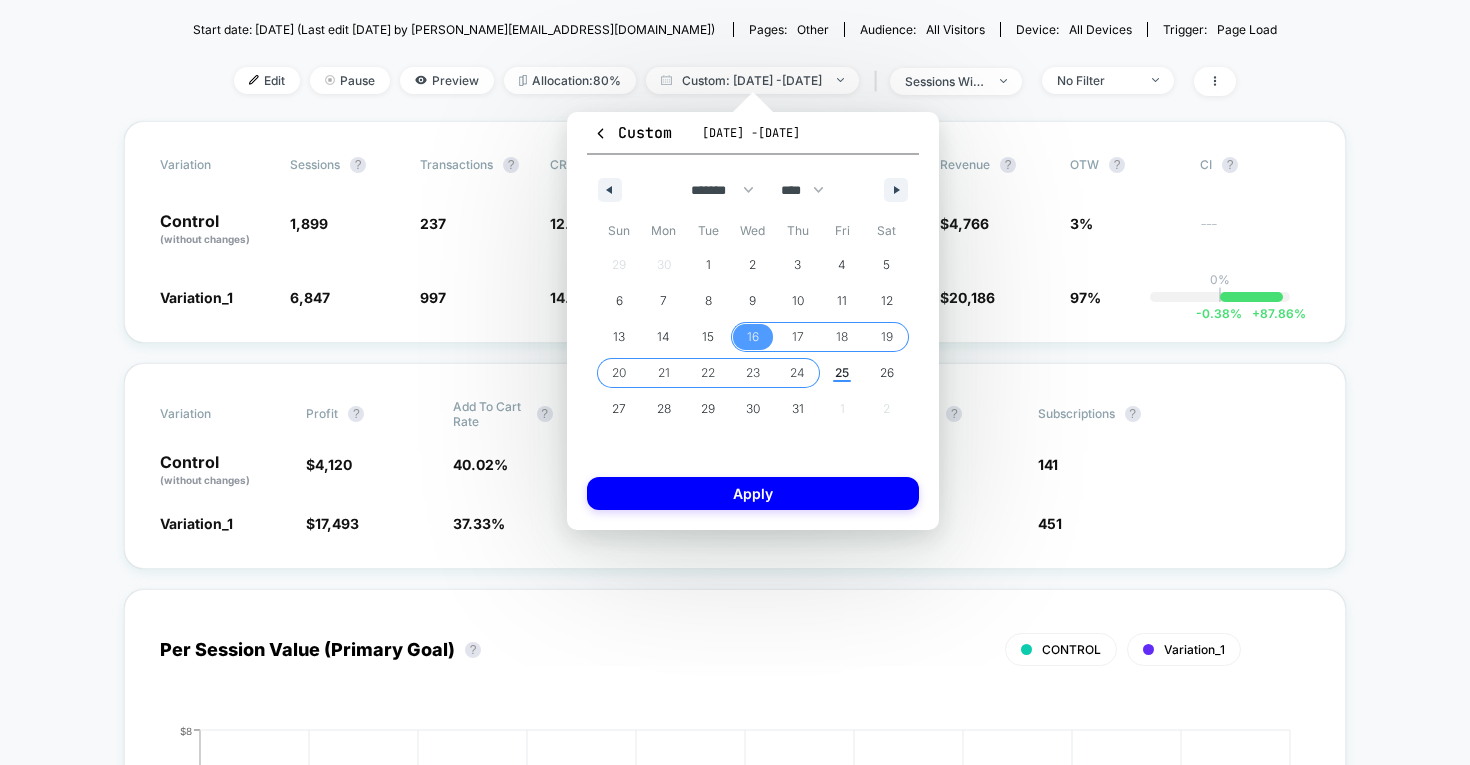 click on "24" at bounding box center [797, 373] 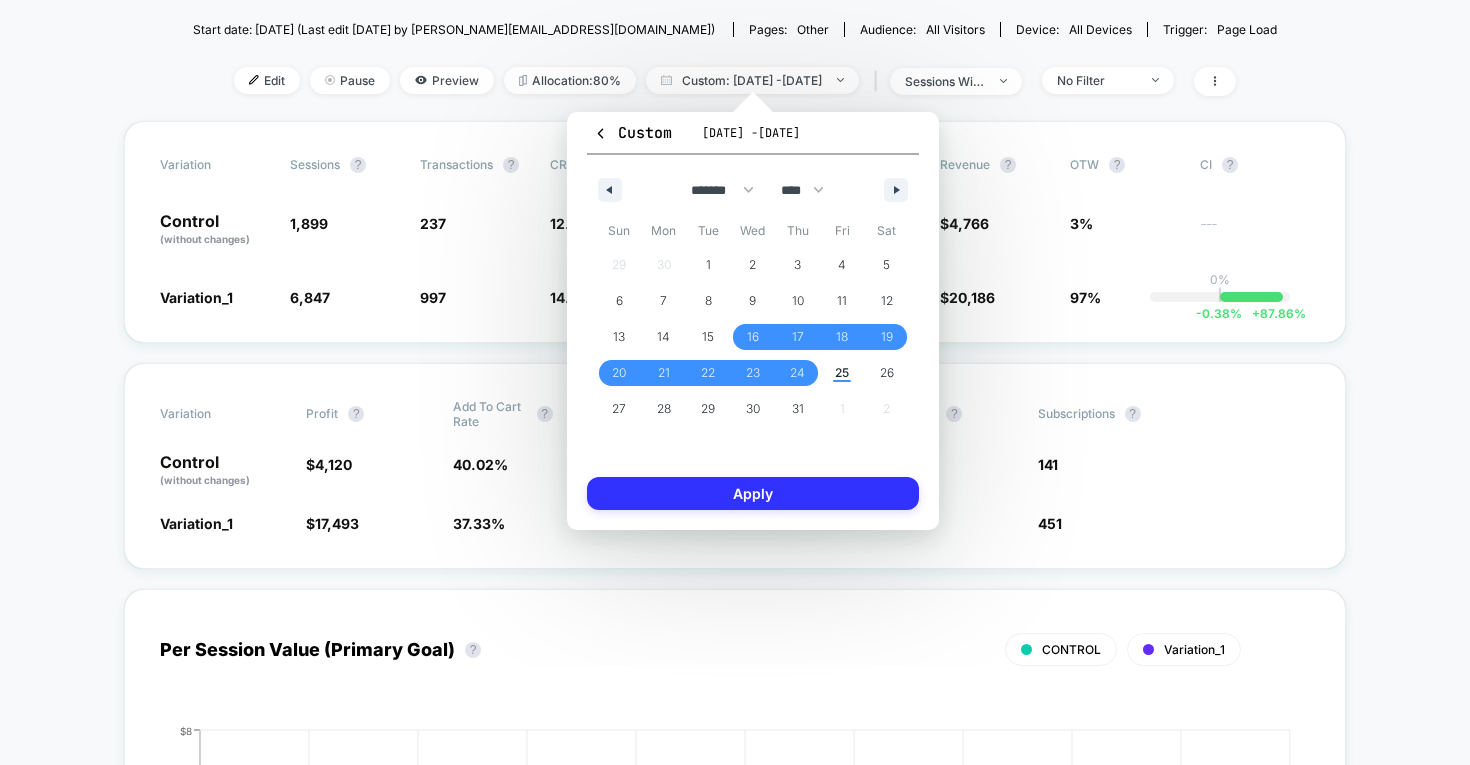 click on "Apply" at bounding box center [753, 493] 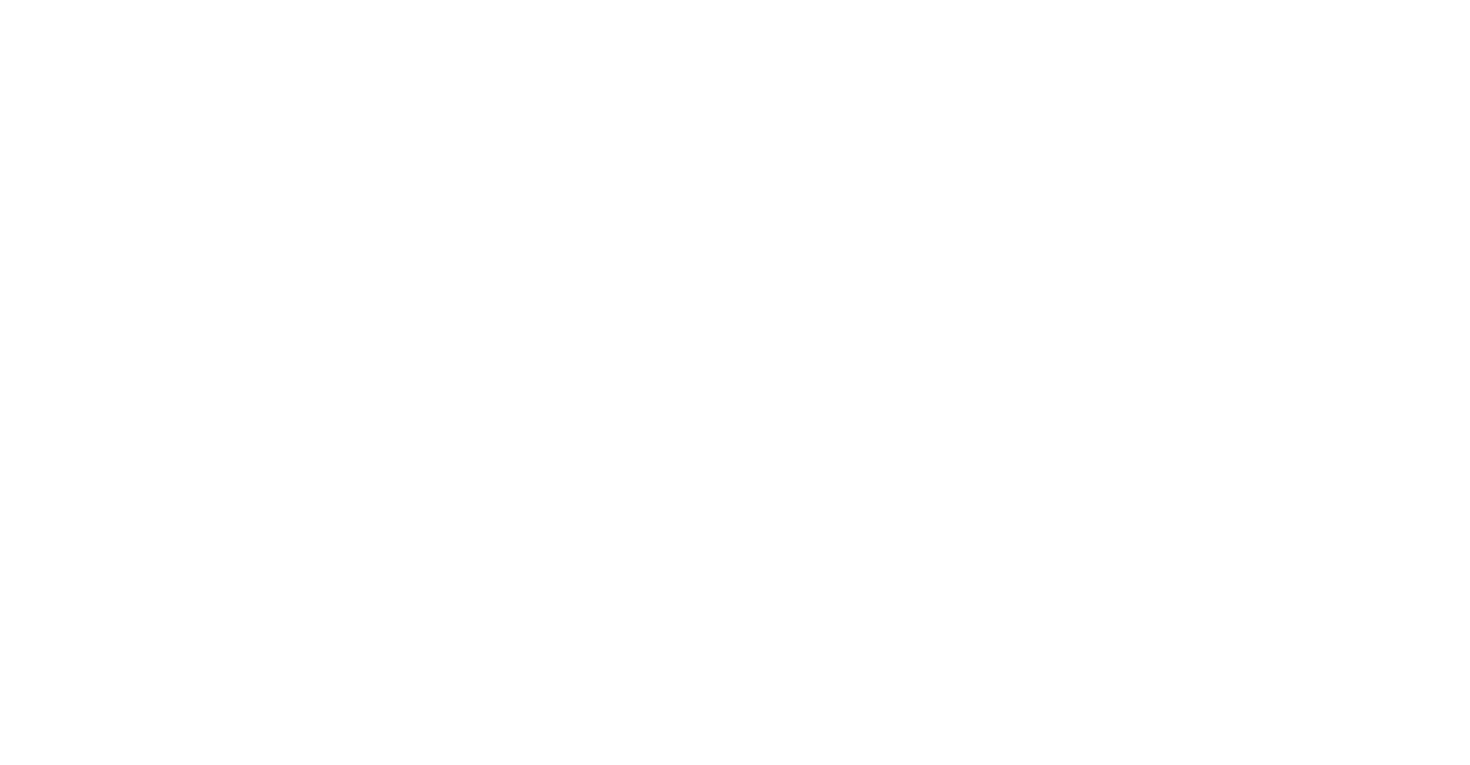scroll, scrollTop: 0, scrollLeft: 0, axis: both 